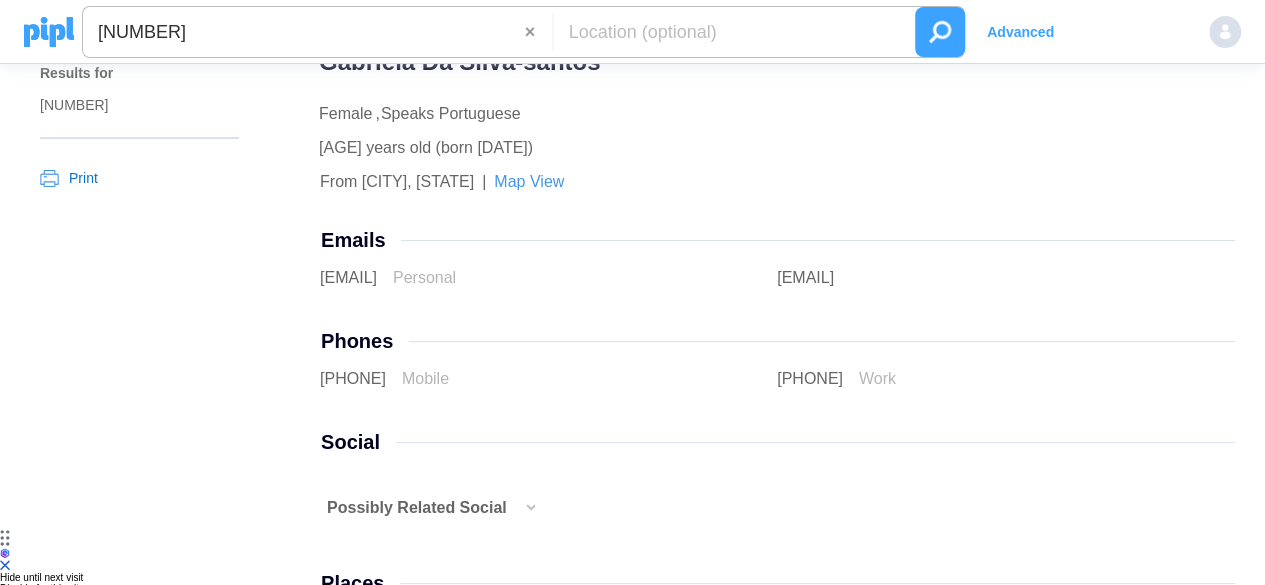 scroll, scrollTop: 100, scrollLeft: 0, axis: vertical 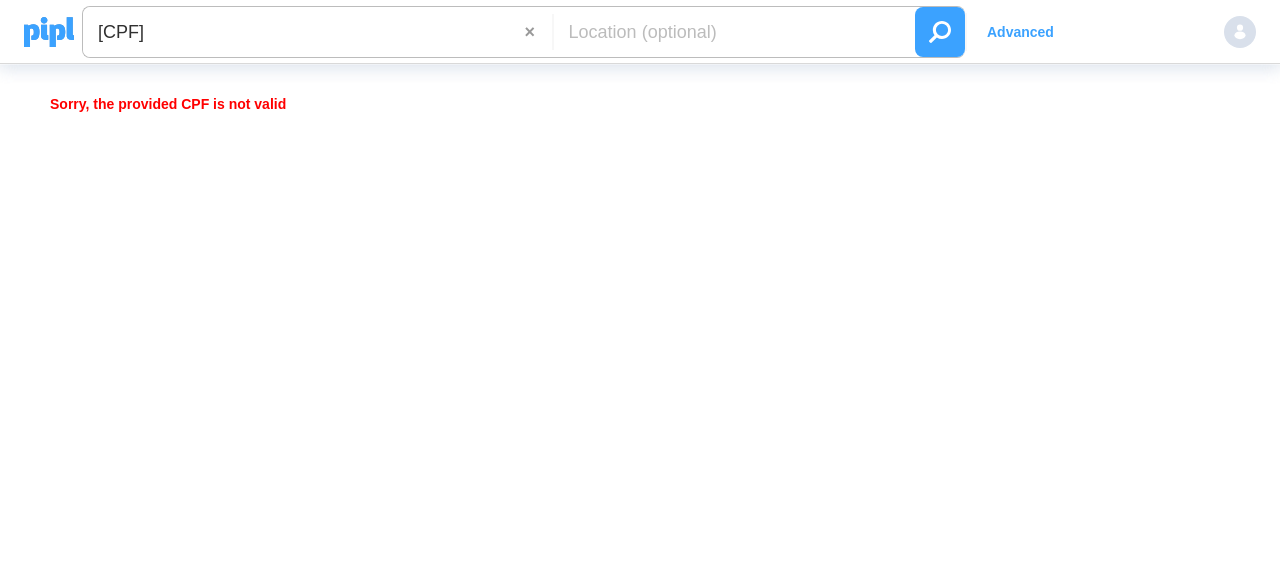 type on "09512176408@cpf" 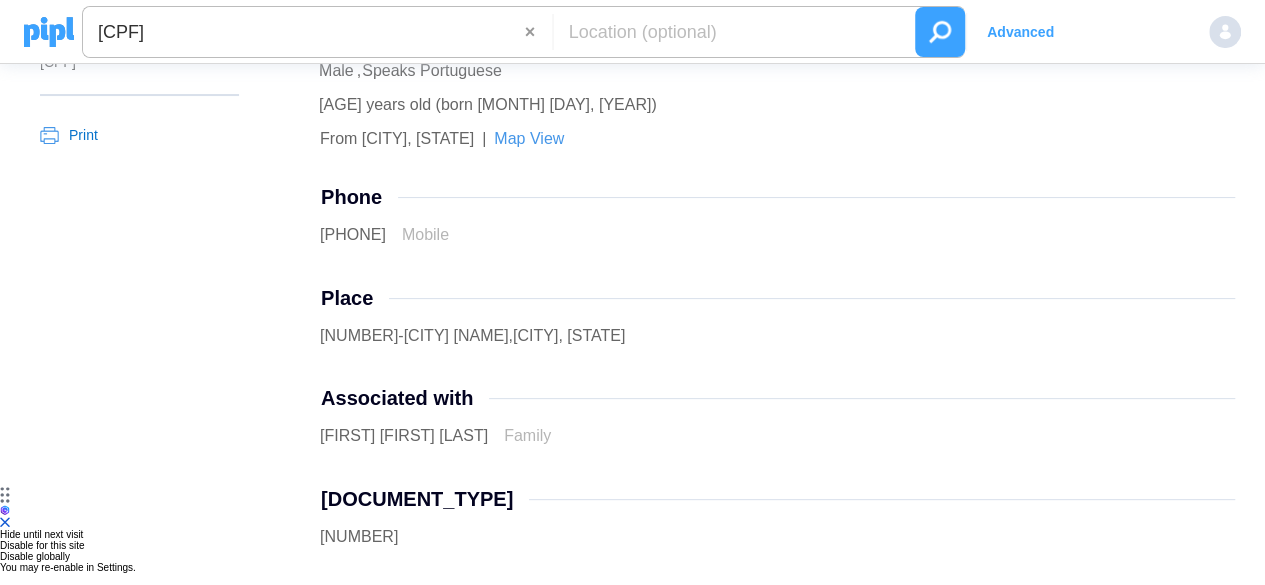 scroll, scrollTop: 0, scrollLeft: 0, axis: both 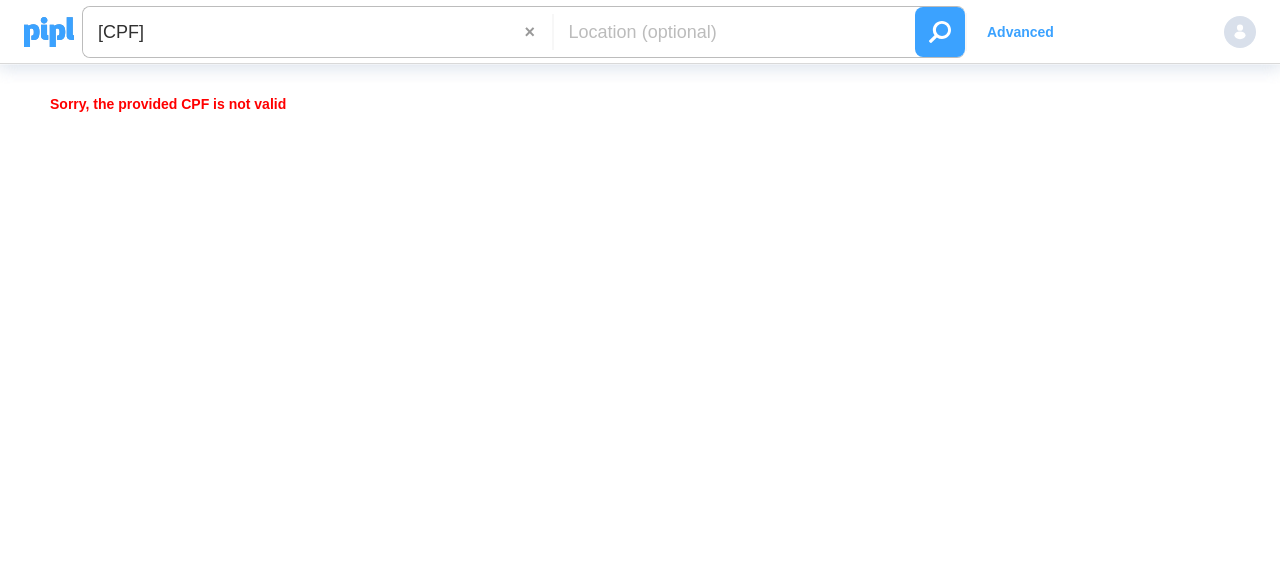 type on "[CPF]" 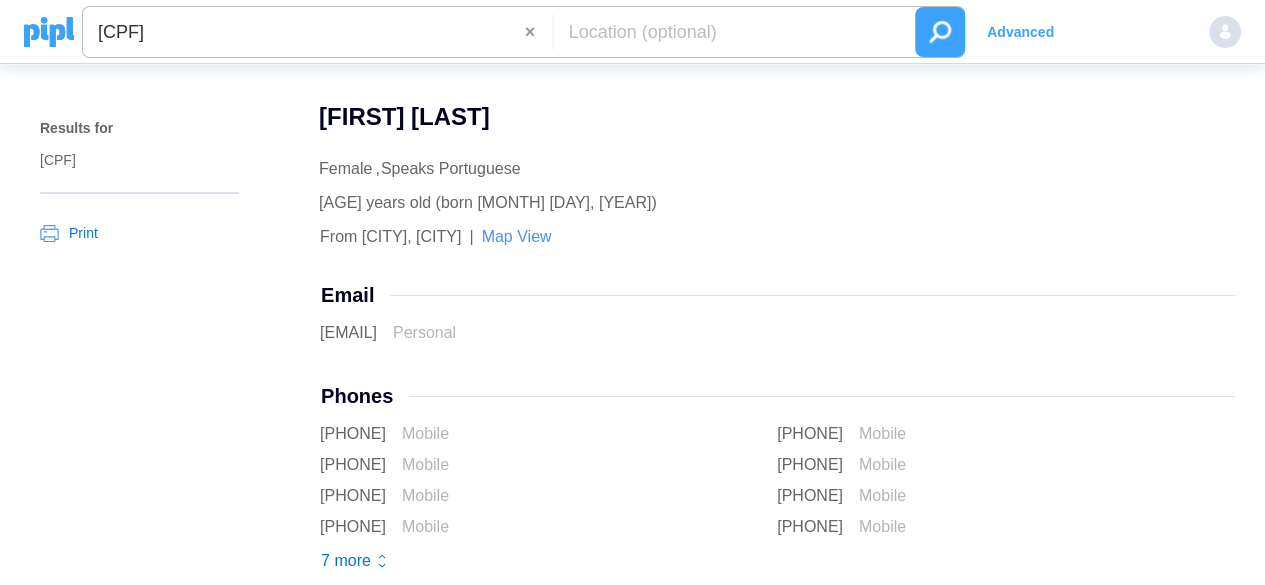 scroll, scrollTop: 100, scrollLeft: 0, axis: vertical 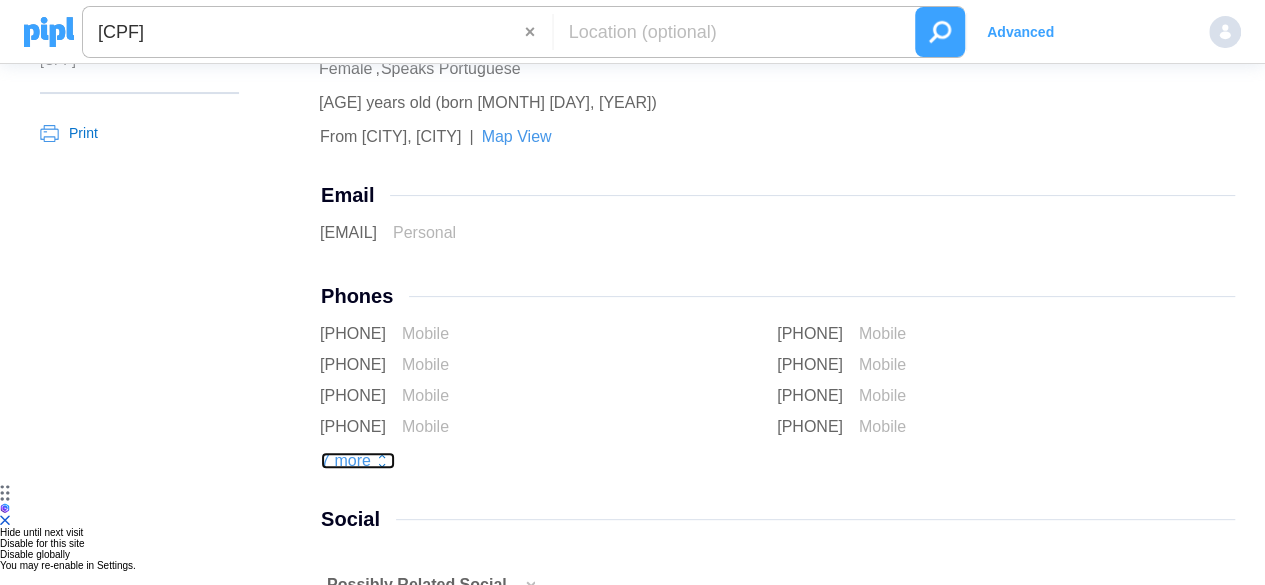 click on "7   more" at bounding box center [358, 460] 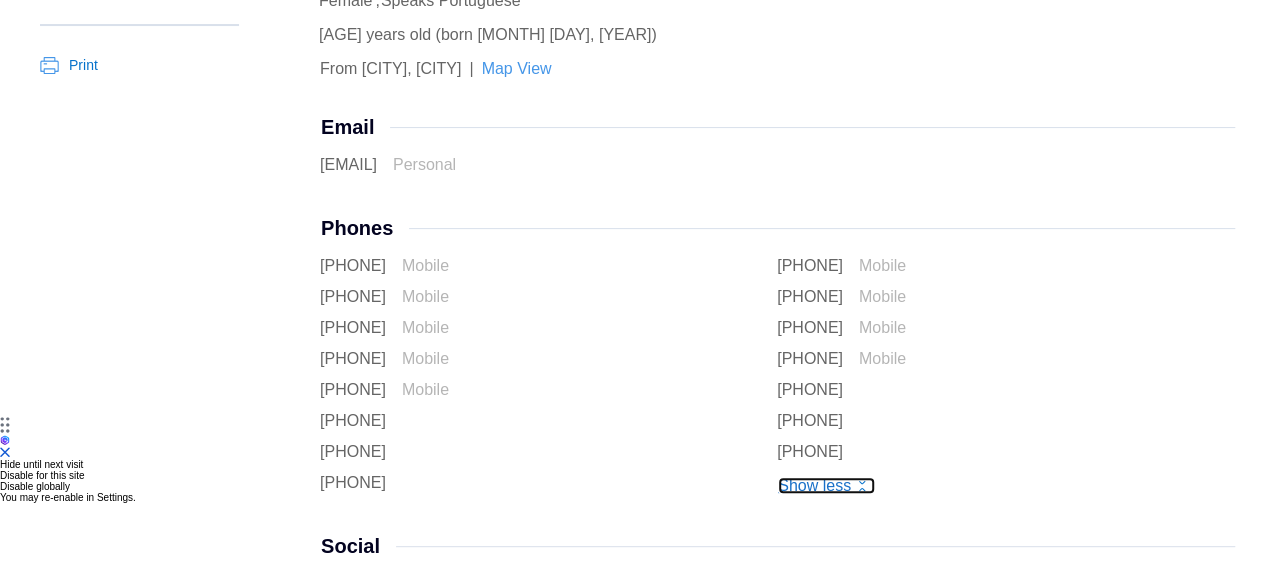 scroll, scrollTop: 200, scrollLeft: 0, axis: vertical 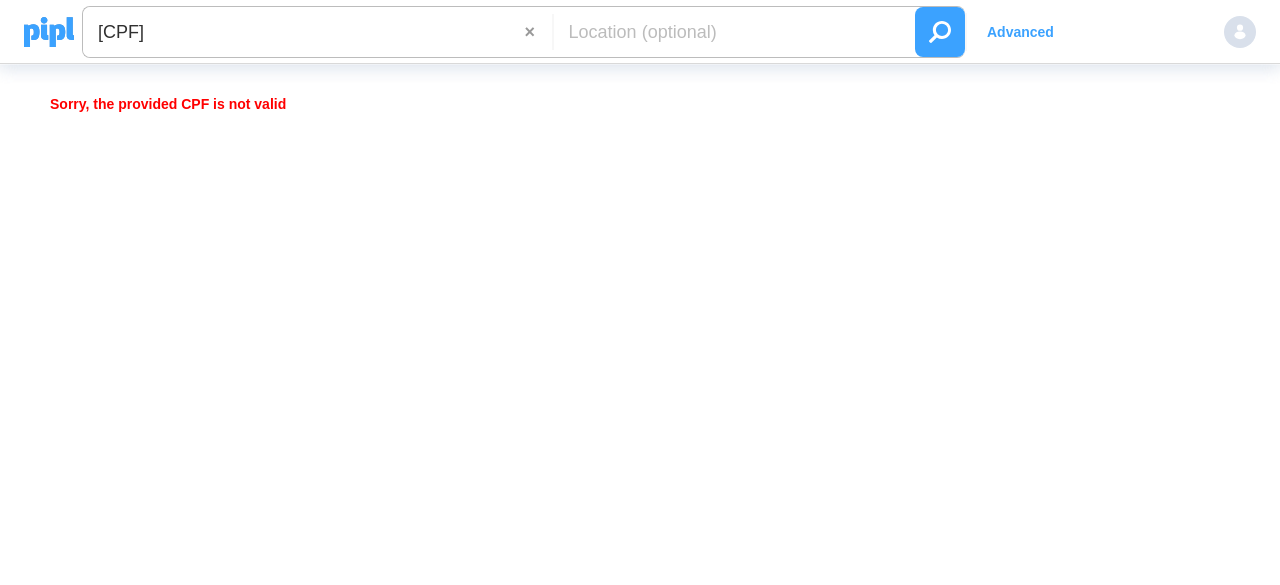 type on "[CPF]" 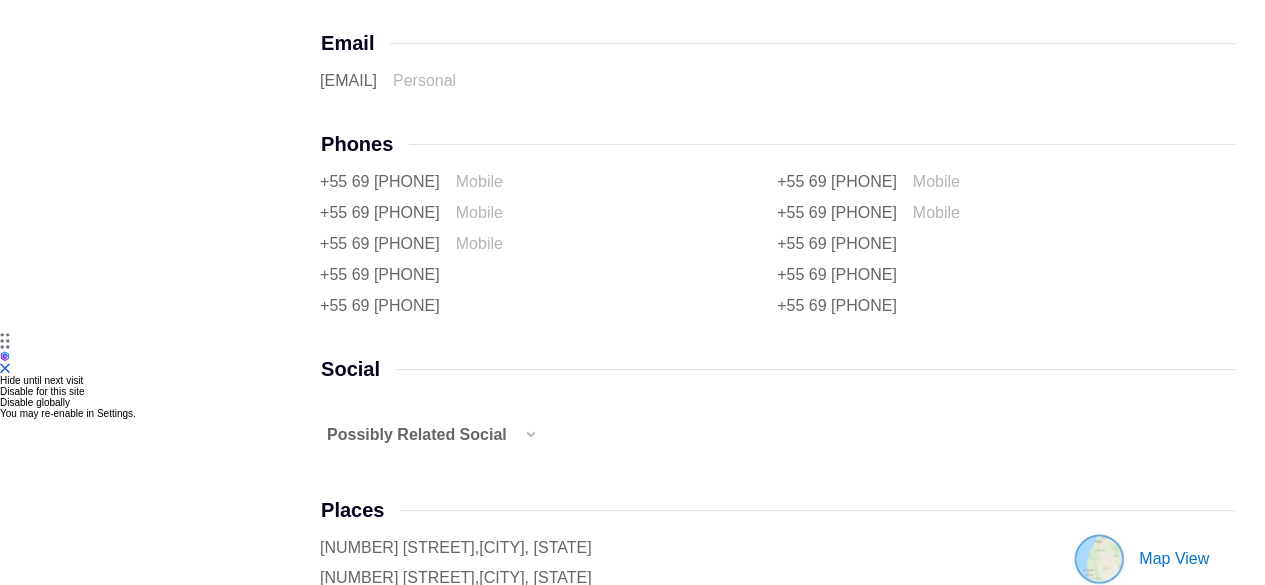 scroll, scrollTop: 200, scrollLeft: 0, axis: vertical 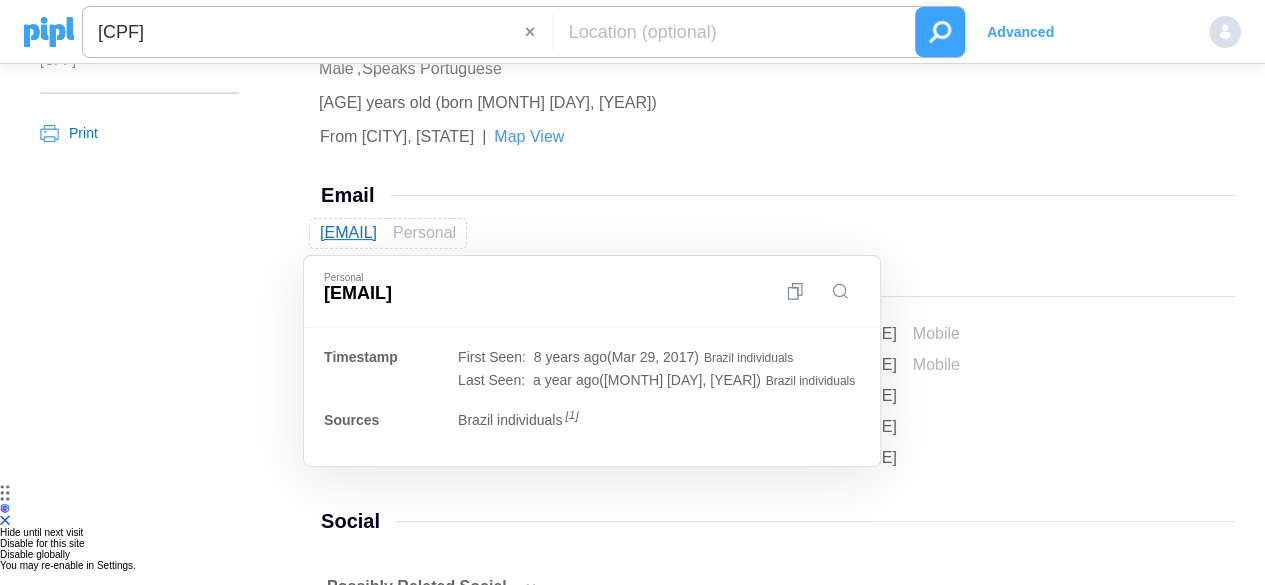 drag, startPoint x: 311, startPoint y: 223, endPoint x: 524, endPoint y: 228, distance: 213.05867 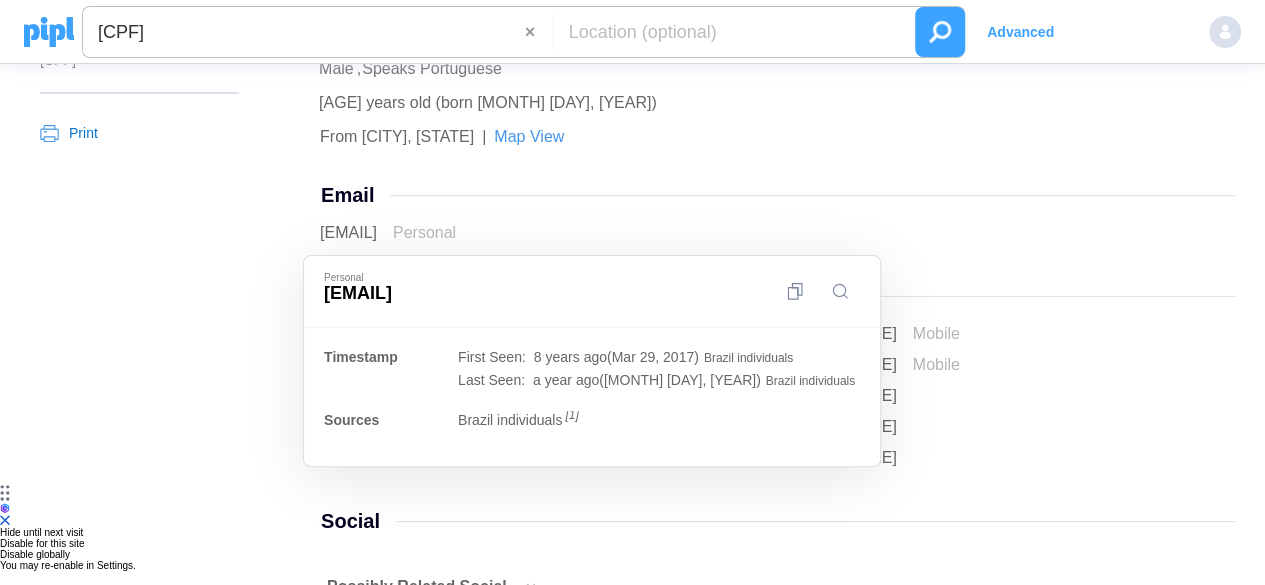 copy on "[EMAIL]" 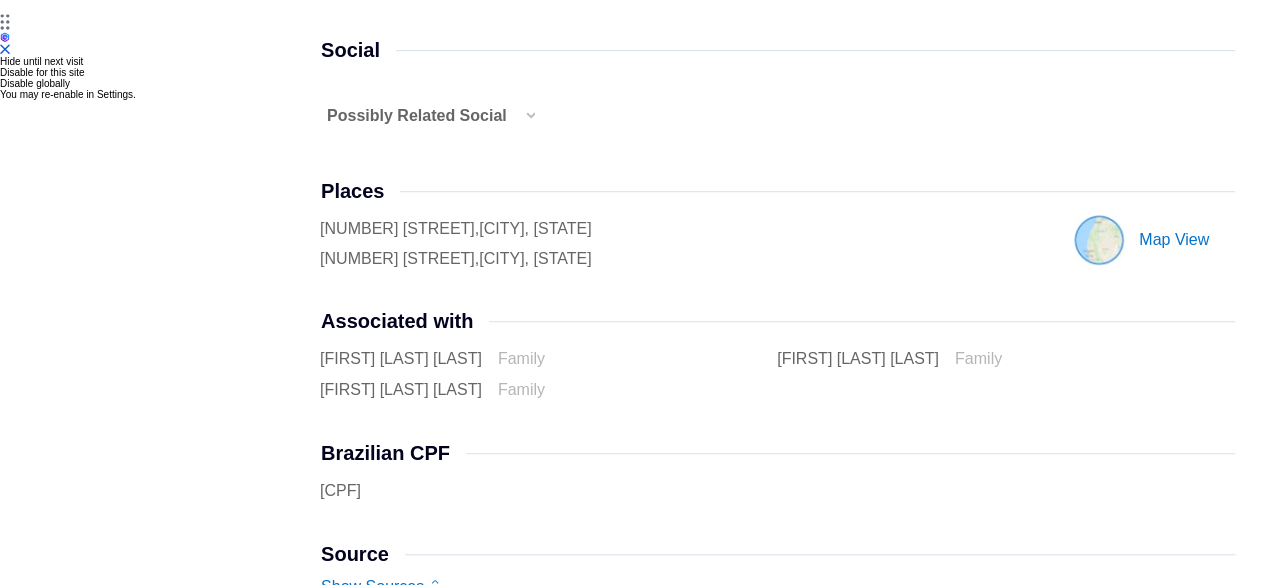 scroll, scrollTop: 600, scrollLeft: 0, axis: vertical 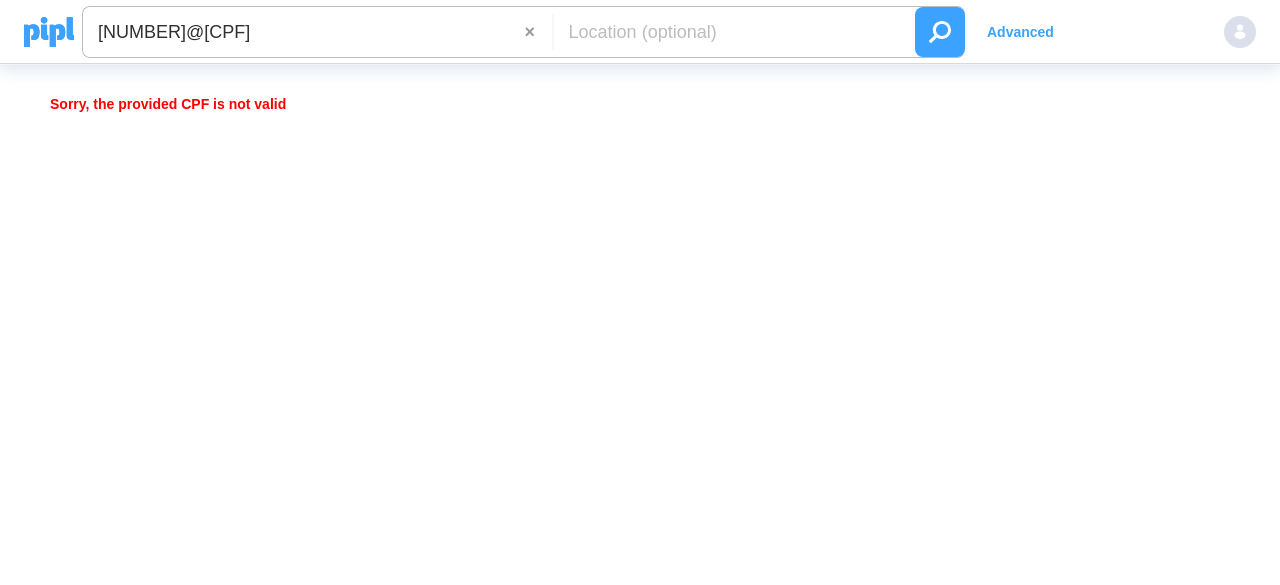 type on "[NUMBER]@[CPF]" 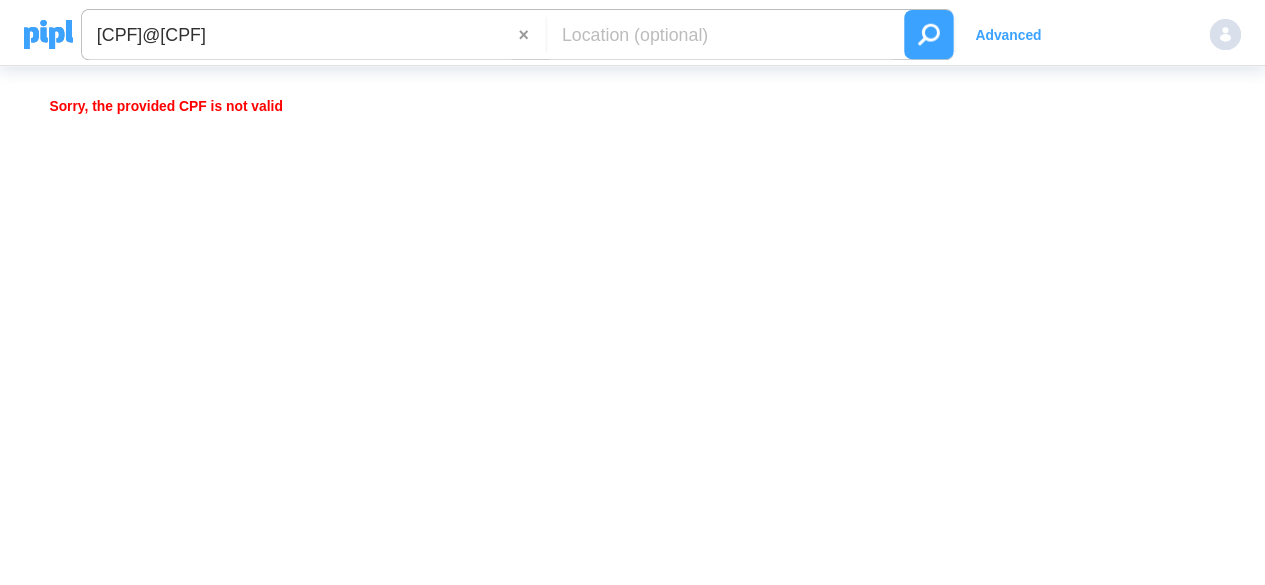 scroll, scrollTop: 0, scrollLeft: 0, axis: both 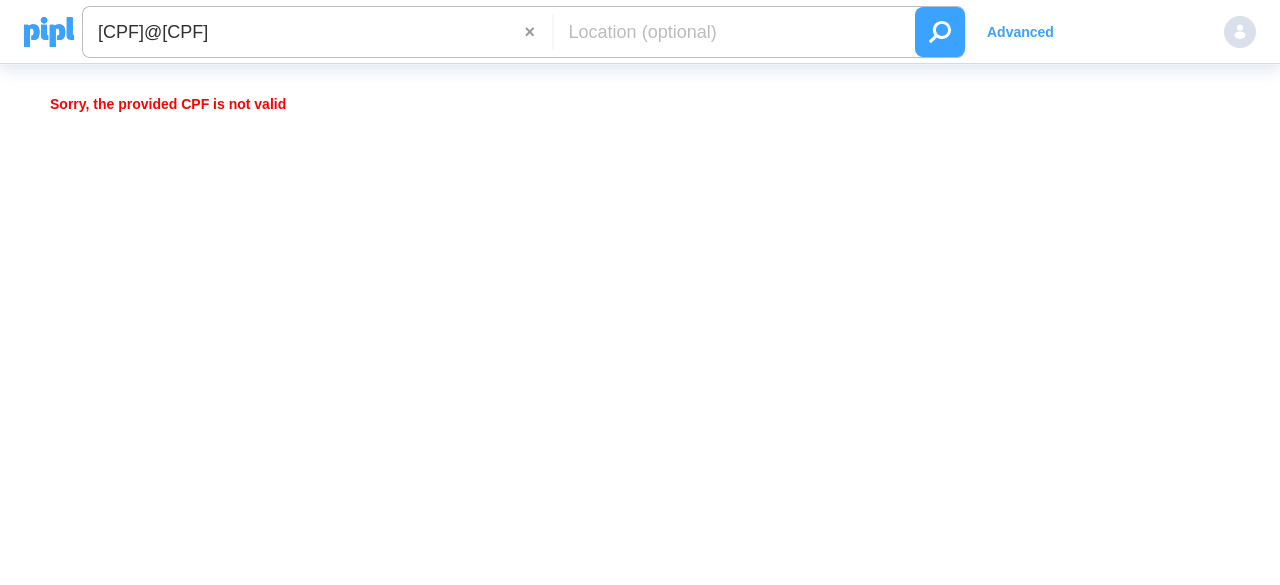 type on "[CPF]@[CPF]" 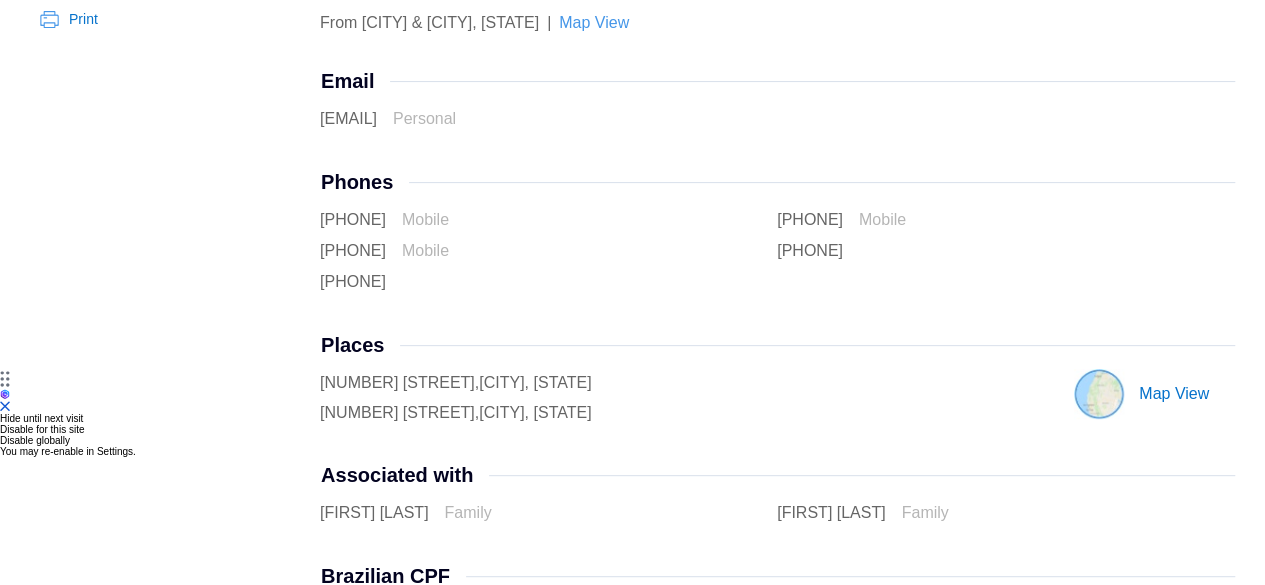 scroll, scrollTop: 300, scrollLeft: 0, axis: vertical 